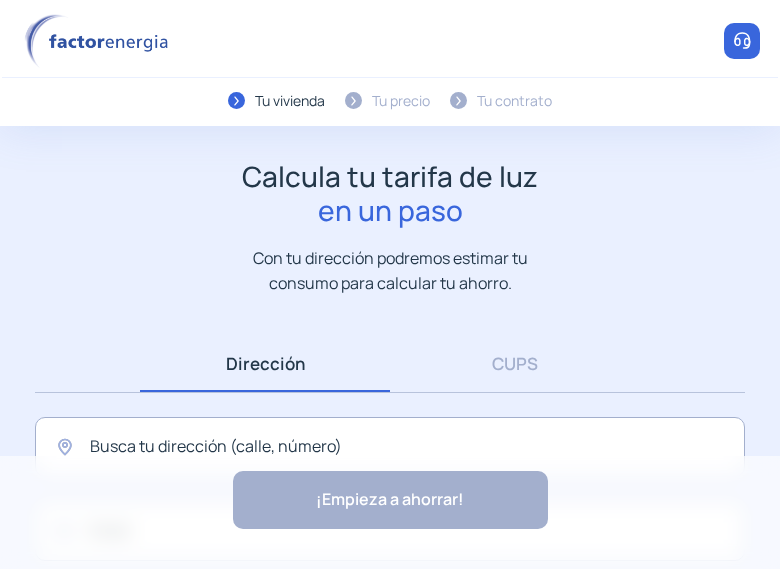 scroll, scrollTop: 0, scrollLeft: 0, axis: both 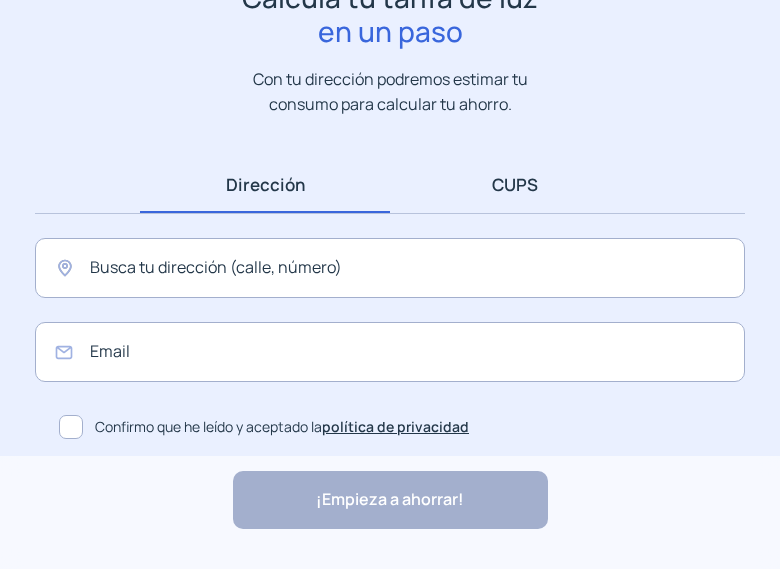 click on "CUPS" at bounding box center (515, 184) 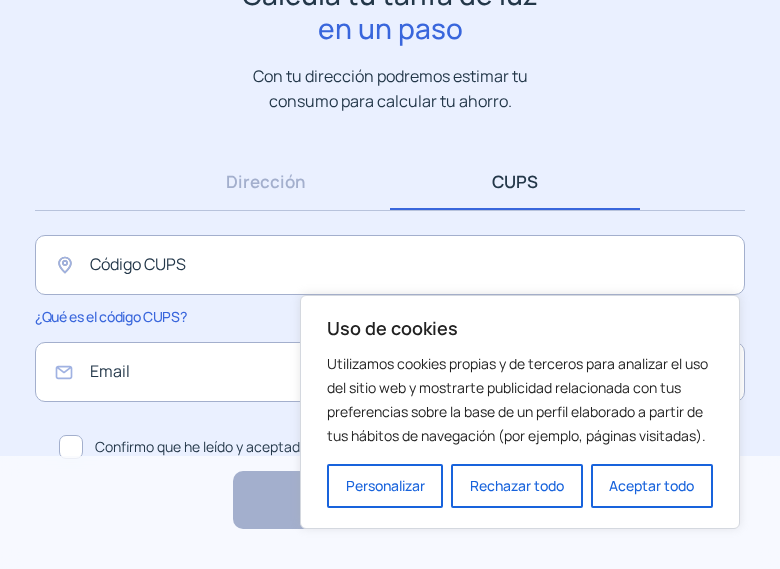 scroll, scrollTop: 202, scrollLeft: 0, axis: vertical 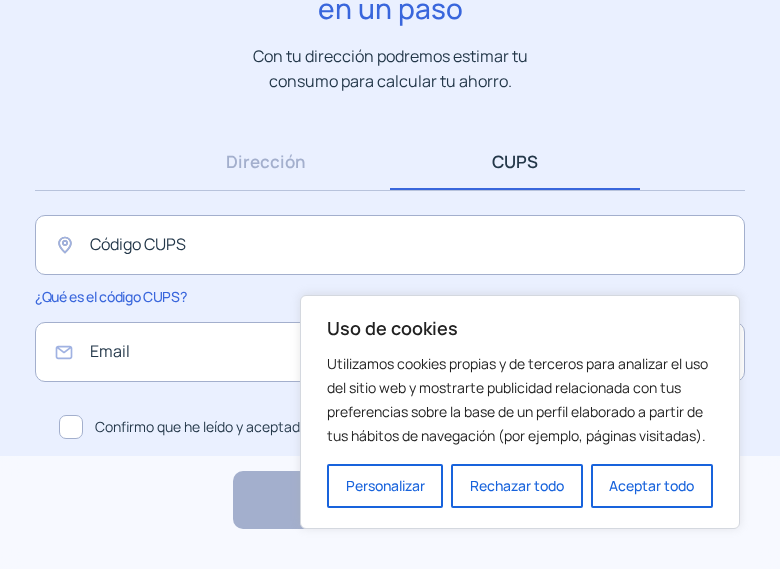 click on "Aceptar todo" at bounding box center [652, 486] 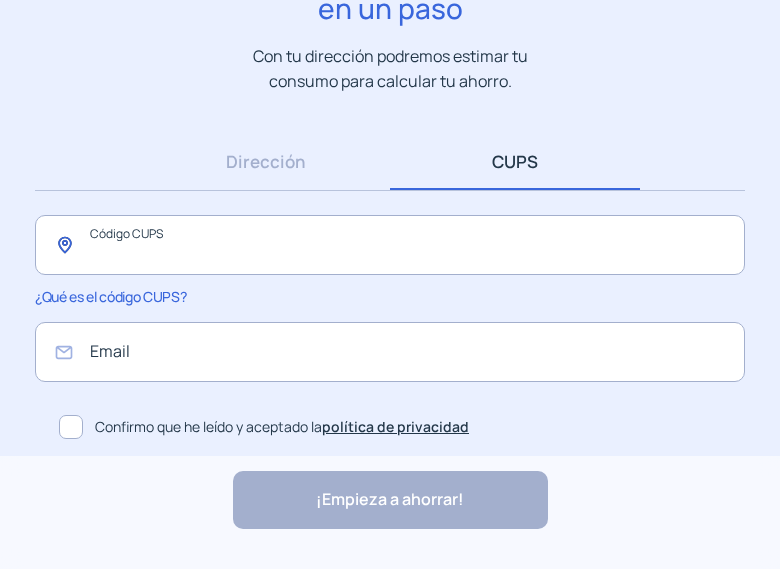 click 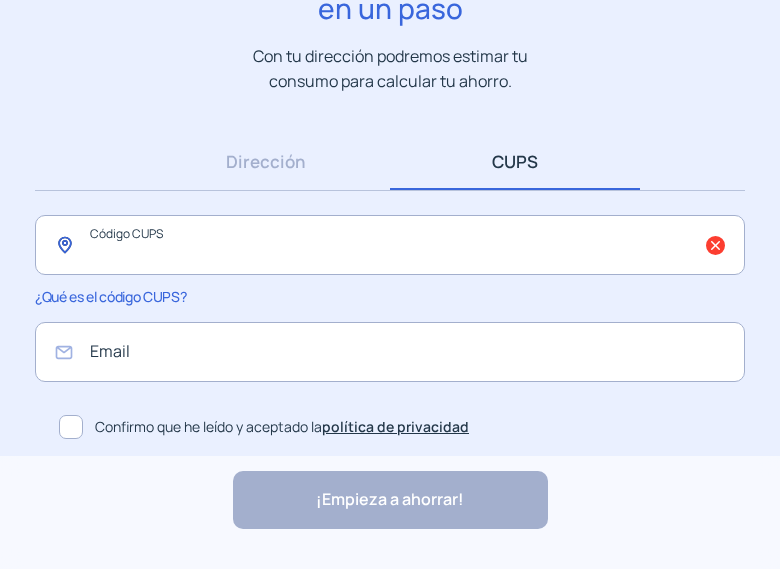 click 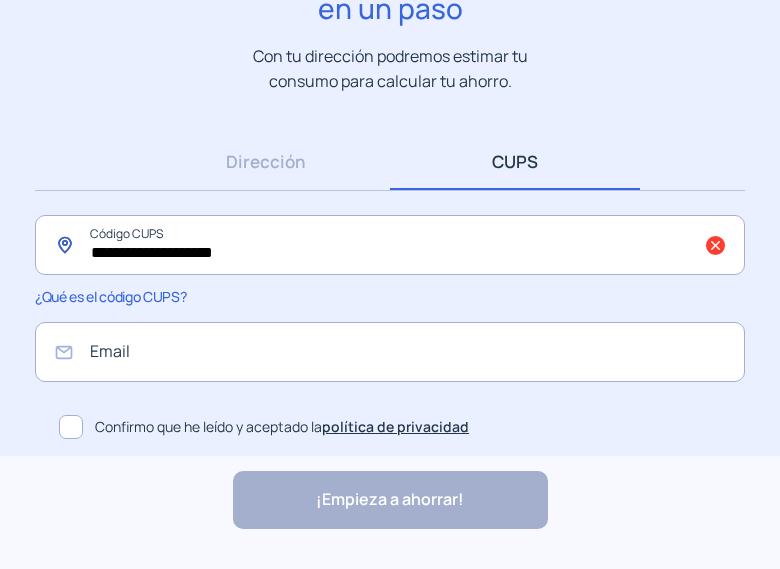 type on "**********" 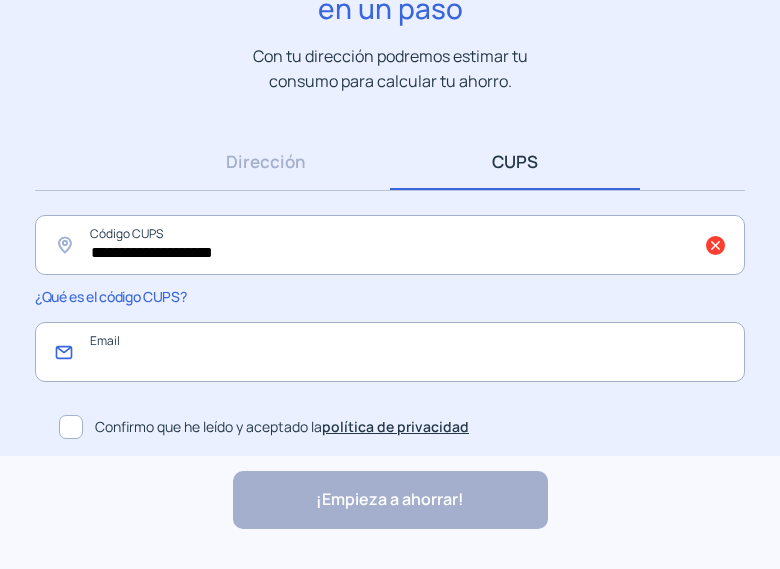 click 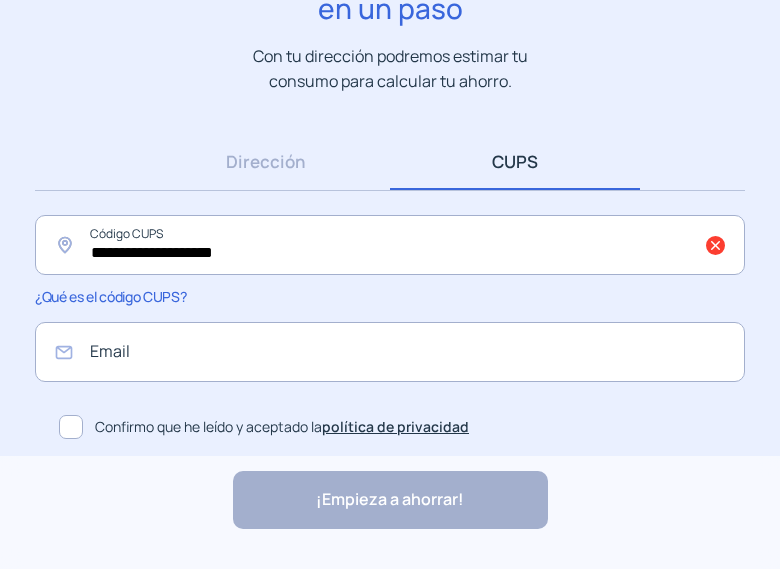 click on "Confirmo que he leído y aceptado la  política de privacidad" 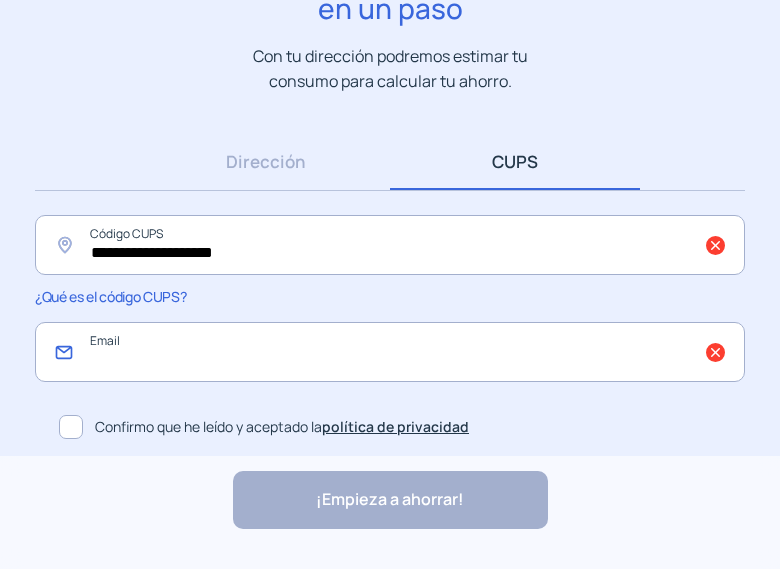 click 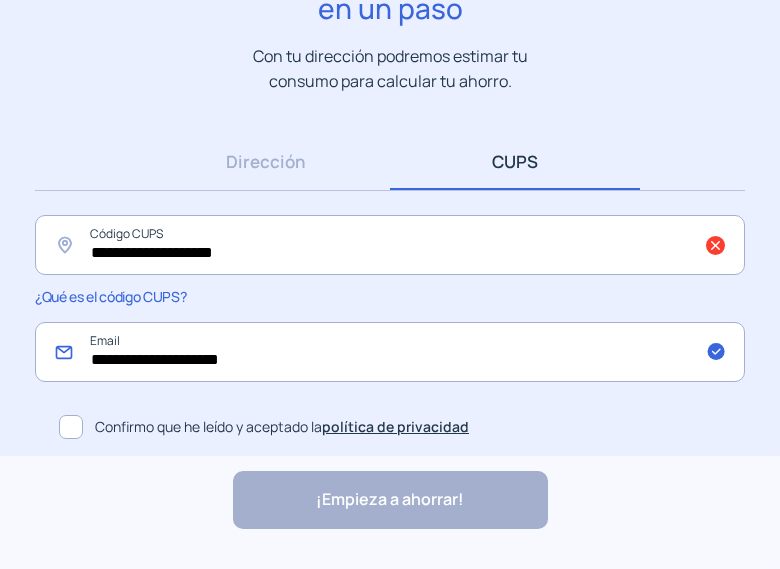 type on "**********" 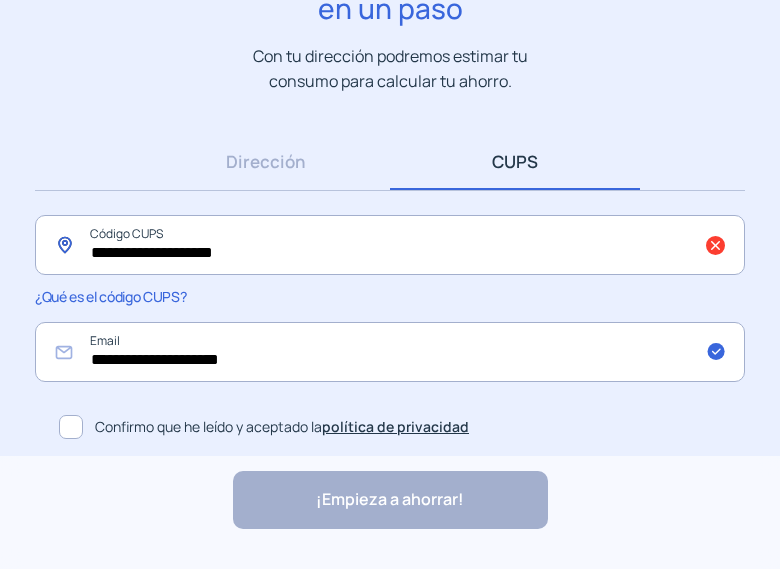 click on "**********" 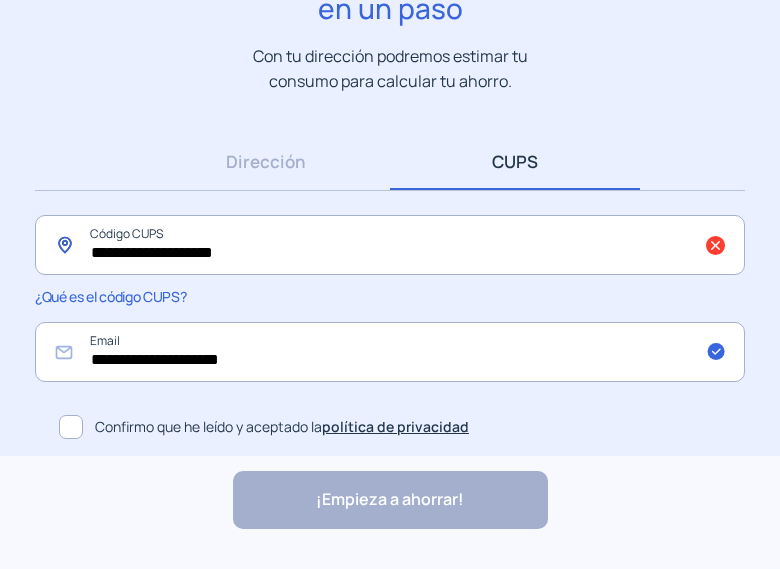 click on "**********" 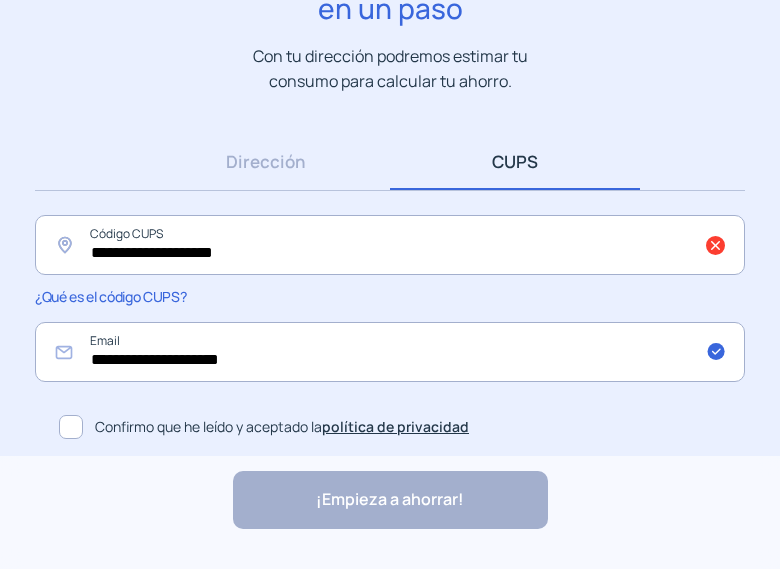 click on "¡Empieza a ahorrar! "Excelente servicio y atención al cliente" "Respeto por el cliente y variedad de tarifas" "Todo genial y muy rápido" "Rapidez y buen trato al cliente"" 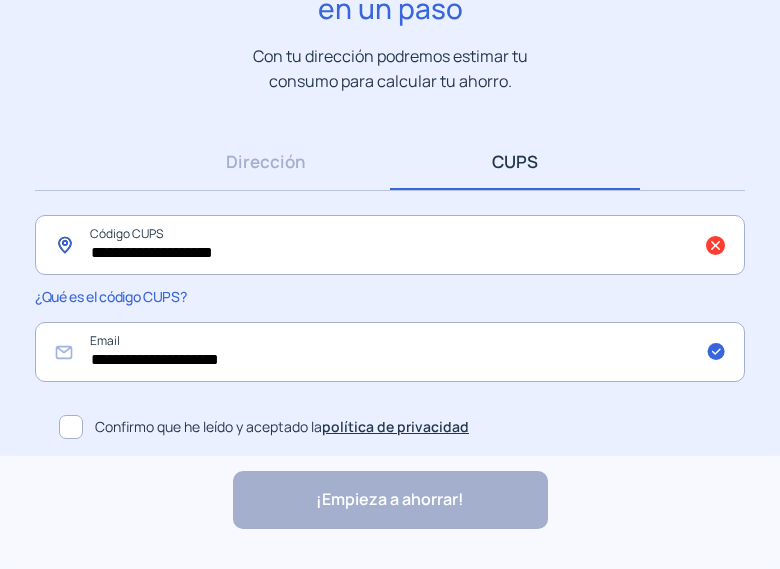 click on "**********" 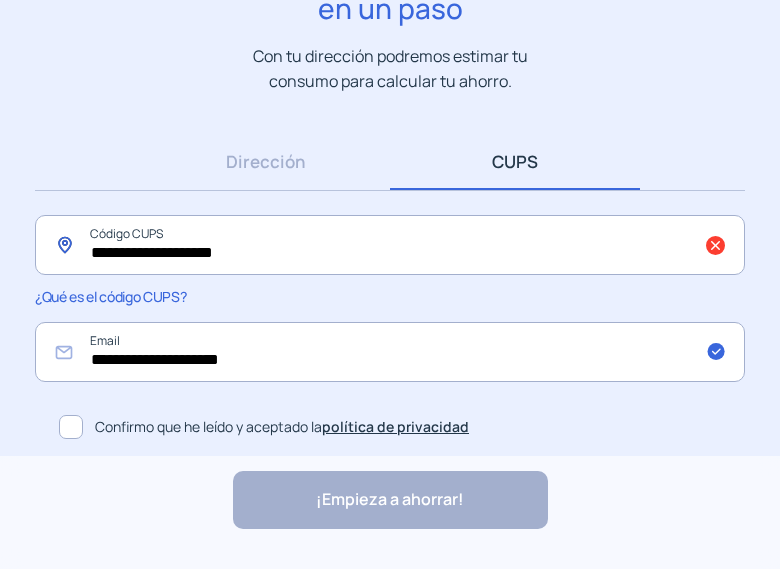 click on "**********" 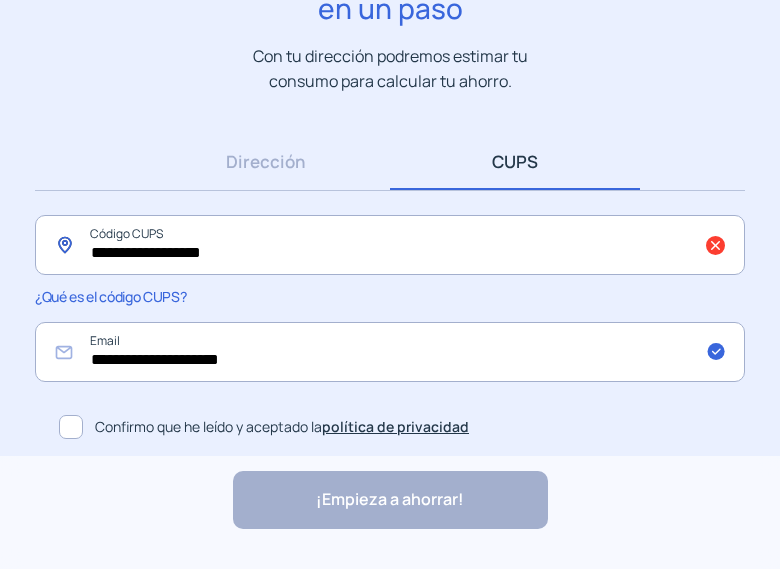 click on "**********" 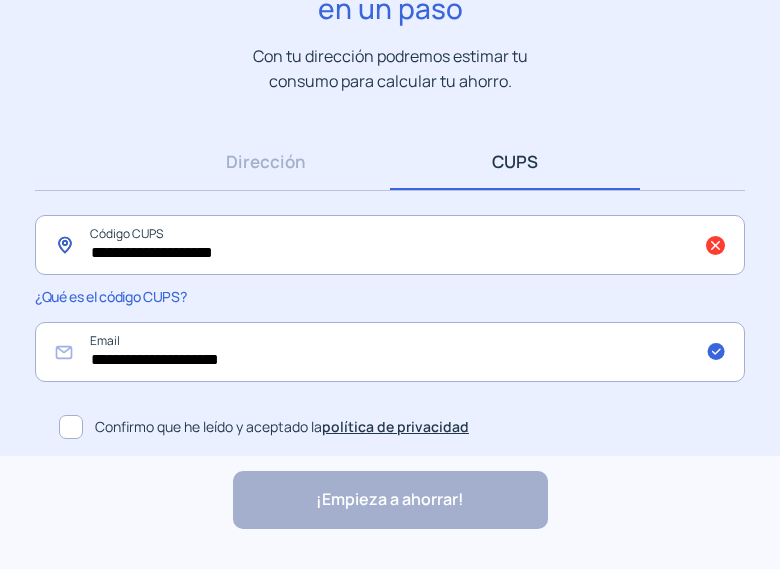 type on "**********" 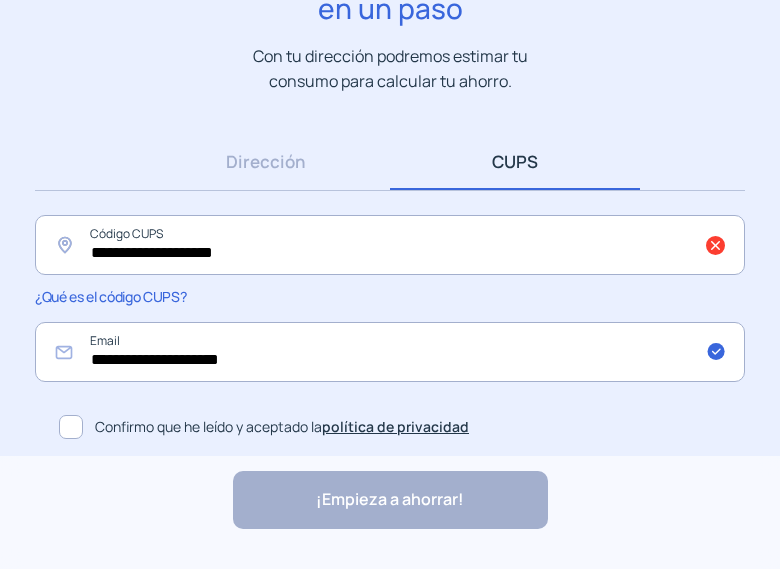 click on "¡Empieza a ahorrar! "Excelente servicio y atención al cliente" "Respeto por el cliente y variedad de tarifas" "Todo genial y muy rápido" "Rapidez y buen trato al cliente"" 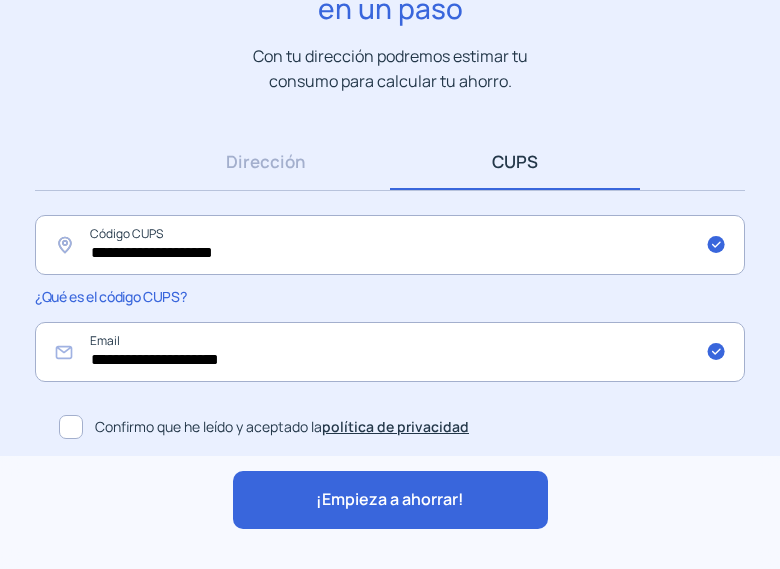 drag, startPoint x: 532, startPoint y: 433, endPoint x: 509, endPoint y: 417, distance: 28.01785 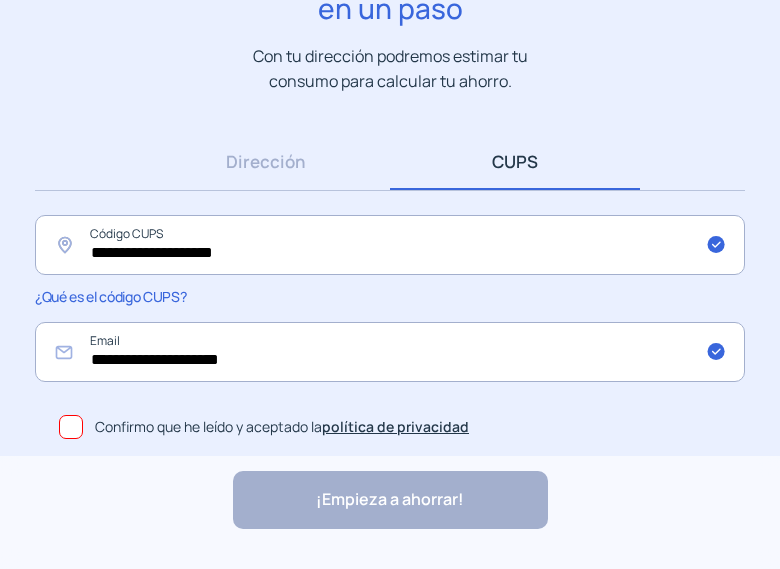 click on "Confirmo que he leído y aceptado la  política de privacidad" 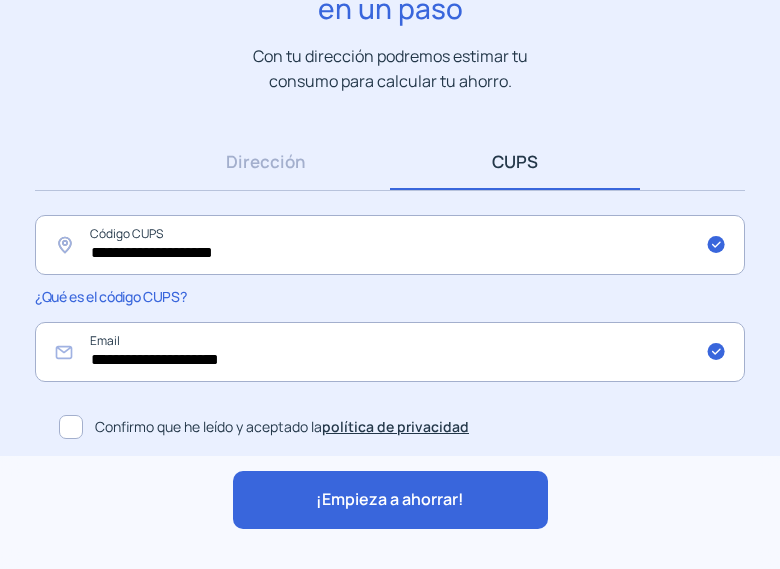 click on "¡Empieza a ahorrar!" 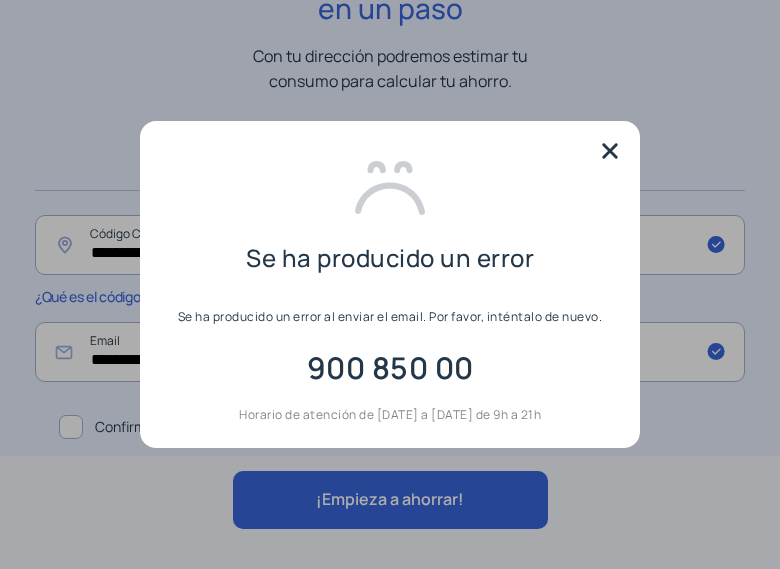 scroll, scrollTop: 0, scrollLeft: 0, axis: both 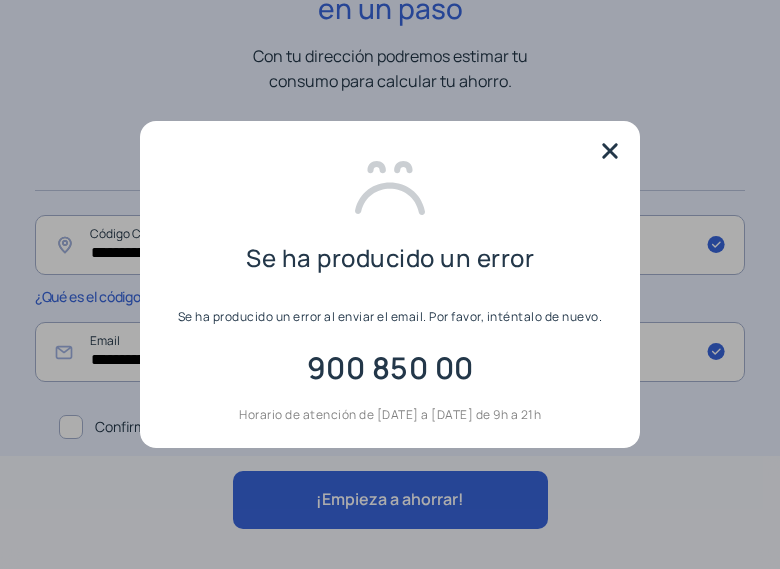 click at bounding box center (610, 151) 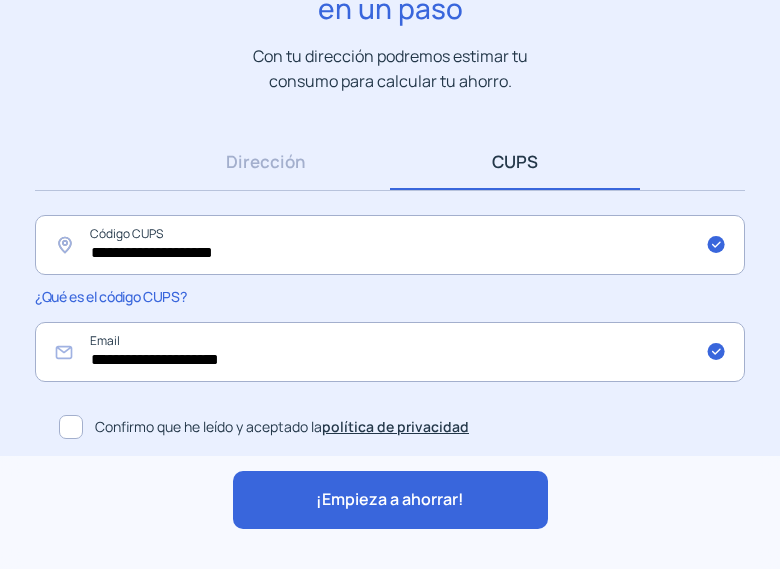 scroll, scrollTop: 202, scrollLeft: 0, axis: vertical 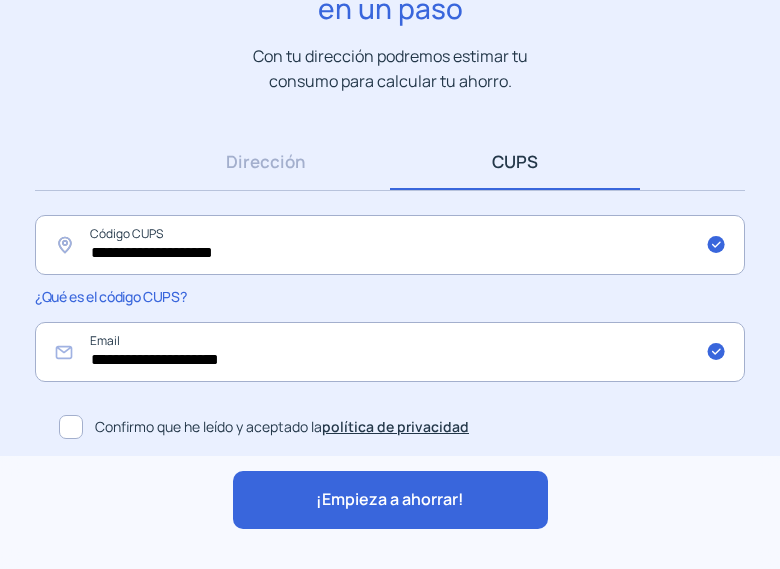 click on "¡Empieza a ahorrar!" 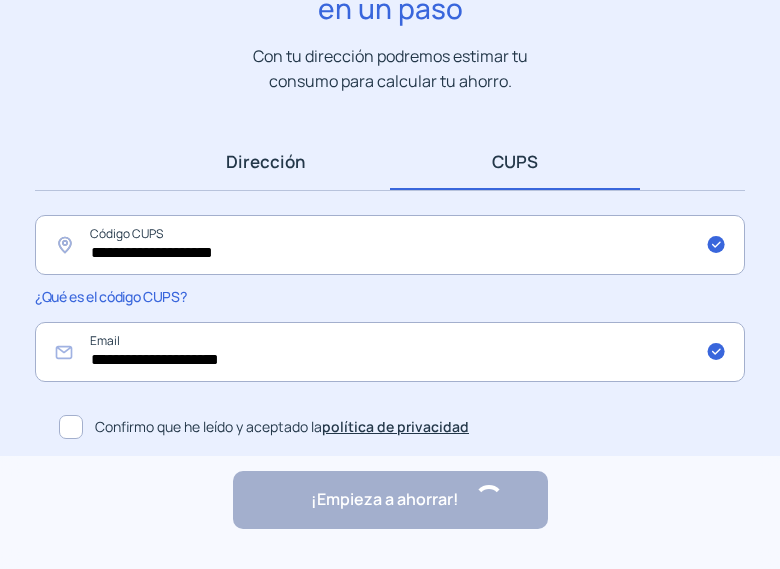 click on "Dirección" at bounding box center (265, 161) 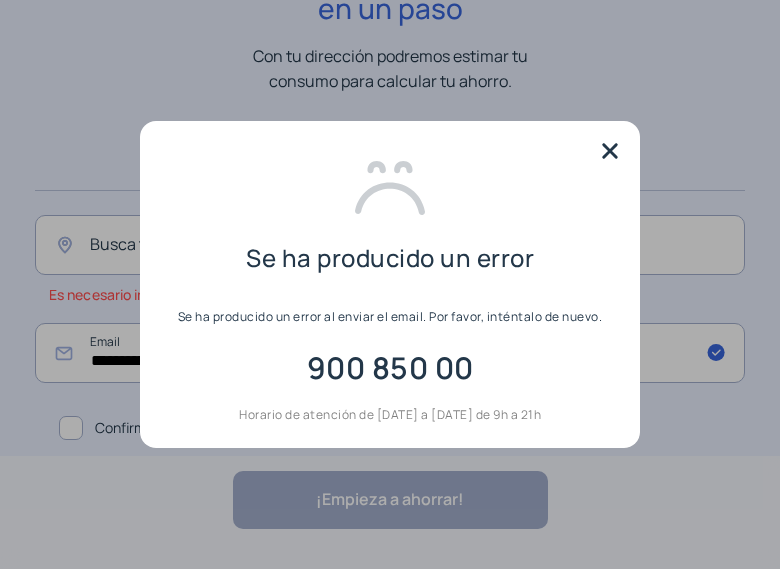 scroll, scrollTop: 0, scrollLeft: 0, axis: both 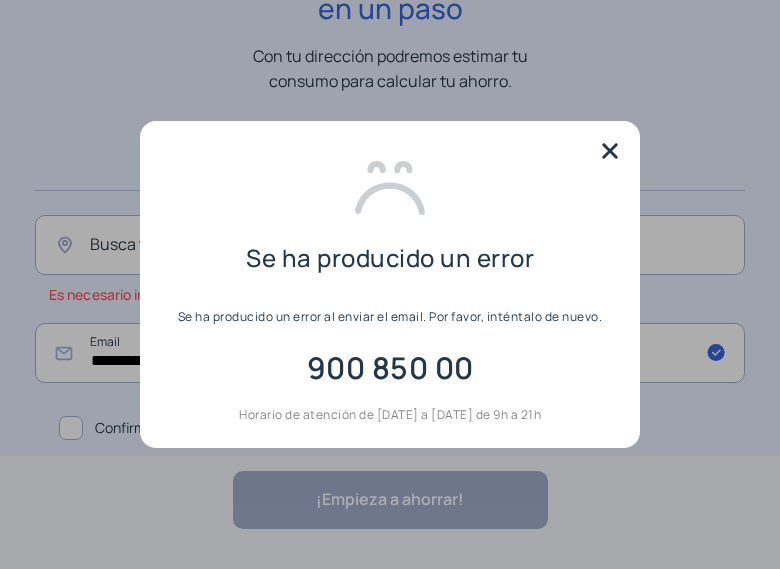 click at bounding box center [610, 151] 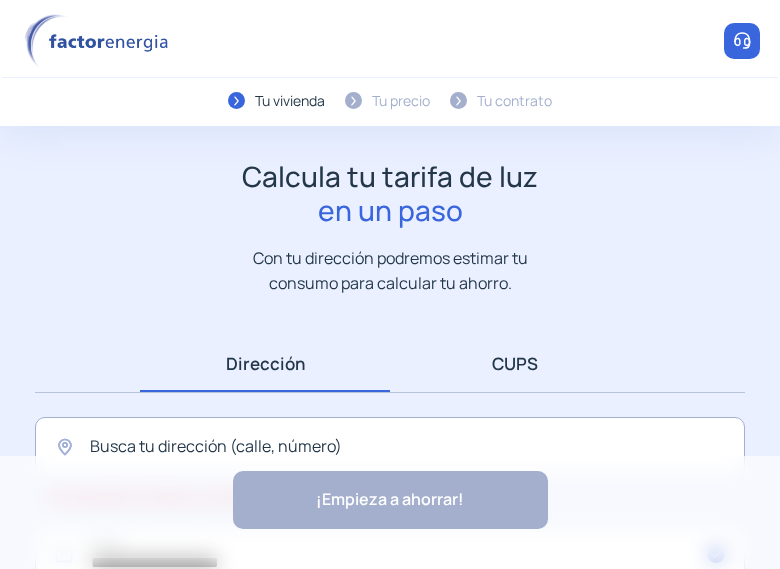 scroll, scrollTop: 202, scrollLeft: 0, axis: vertical 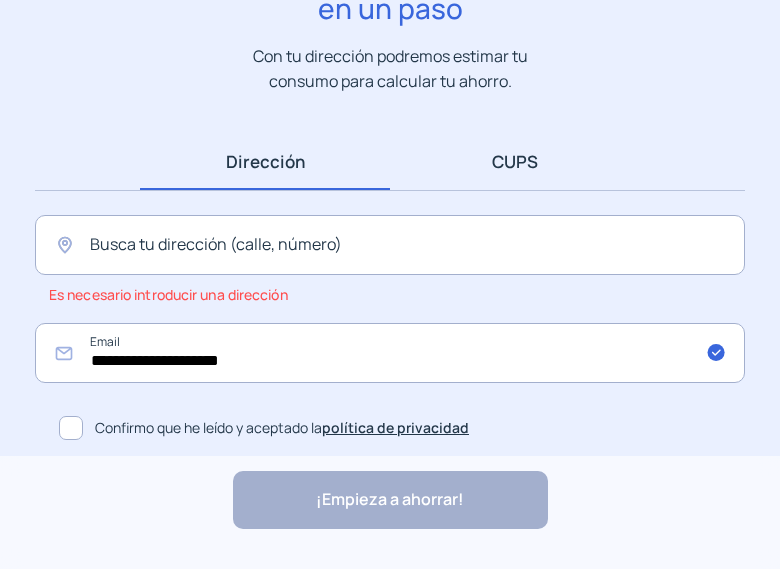 click on "CUPS" at bounding box center (515, 161) 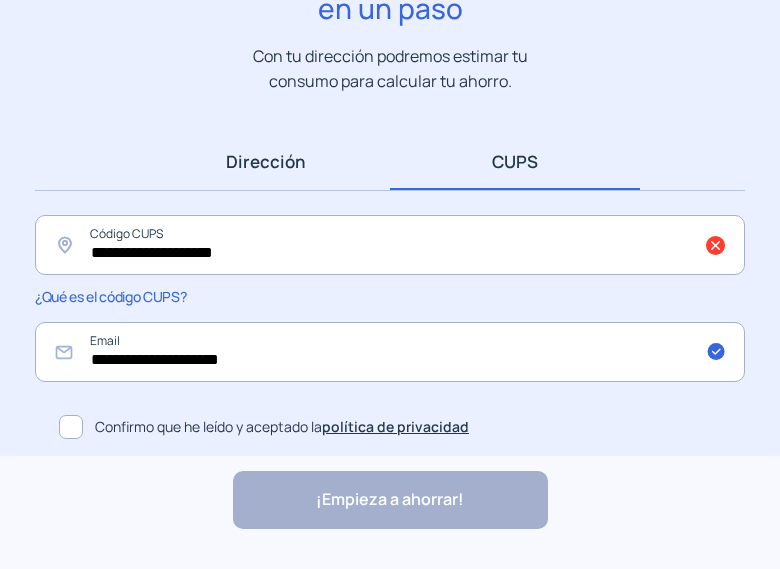 click on "Dirección" at bounding box center (265, 161) 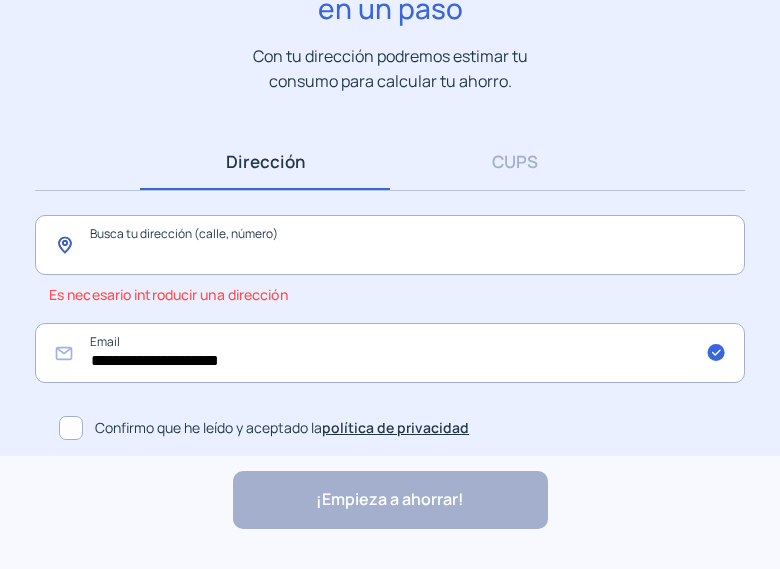 click 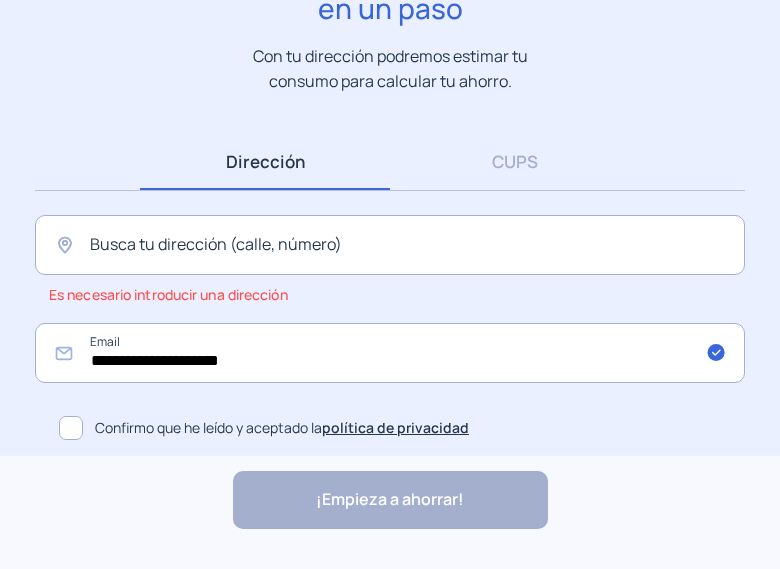 click on "Confirmo que he leído y aceptado la  política de privacidad" 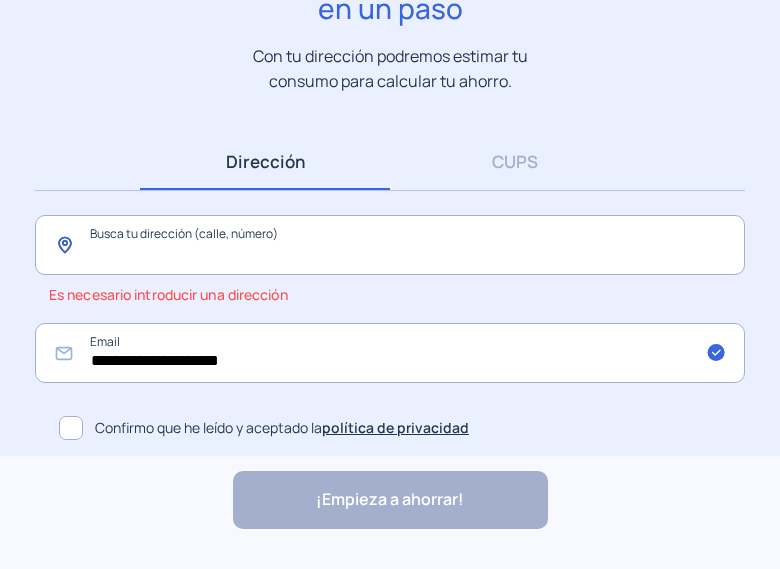 click 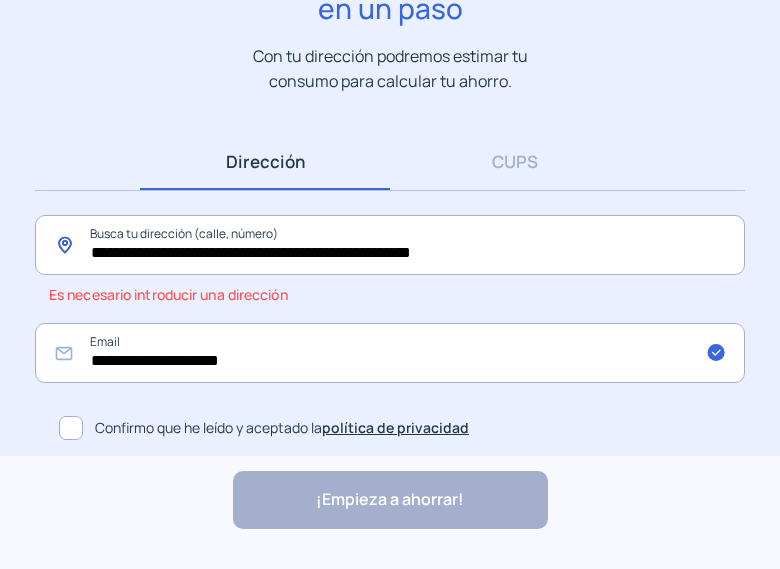 scroll, scrollTop: 179, scrollLeft: 0, axis: vertical 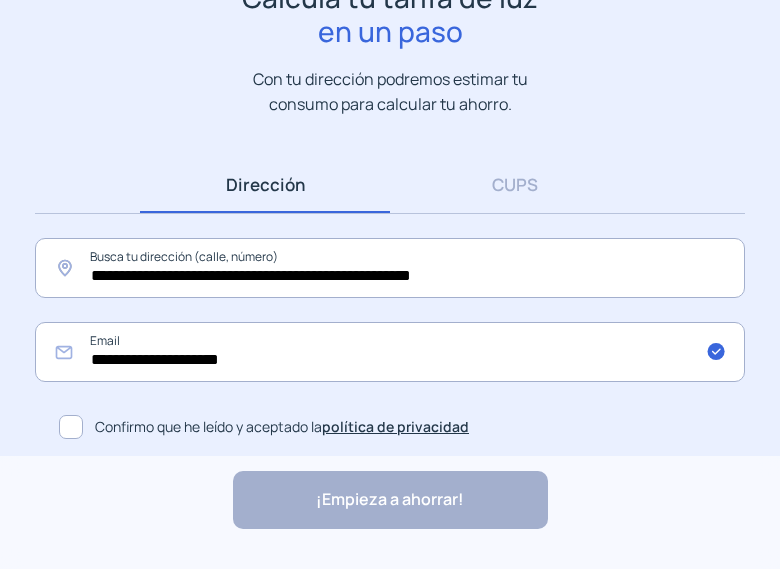 click on "**********" 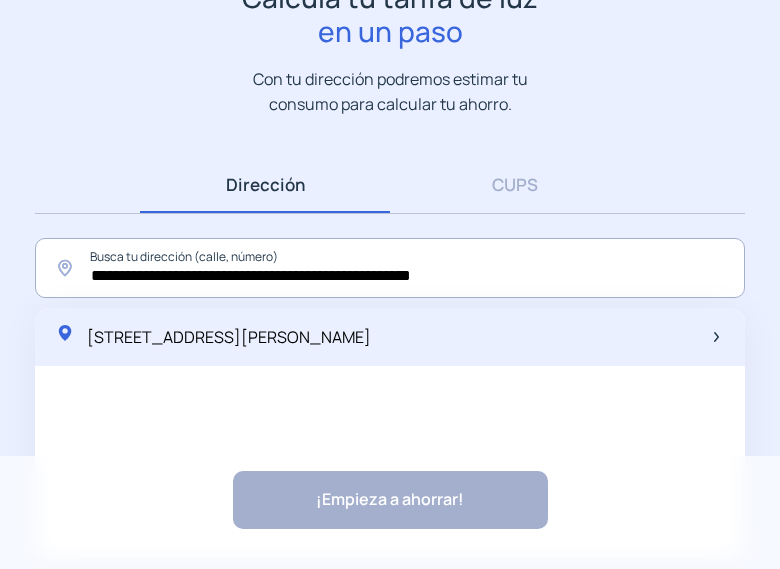 click on "[STREET_ADDRESS][PERSON_NAME]" 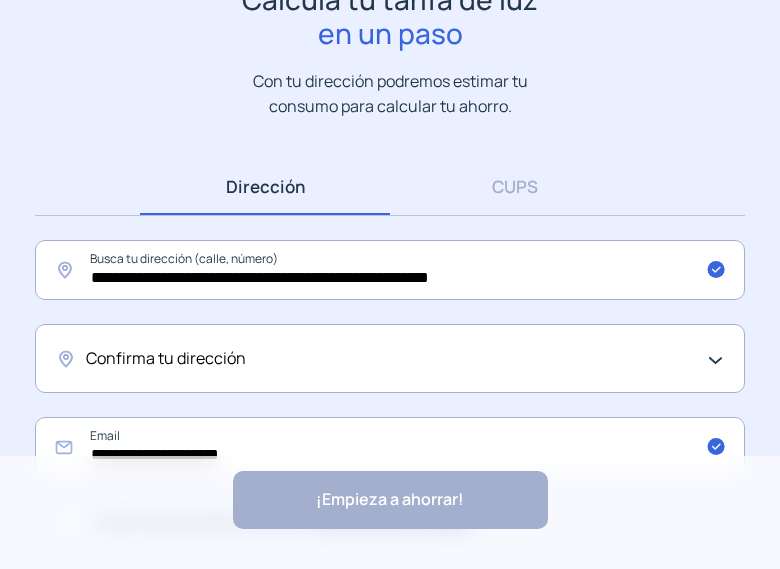 scroll, scrollTop: 272, scrollLeft: 0, axis: vertical 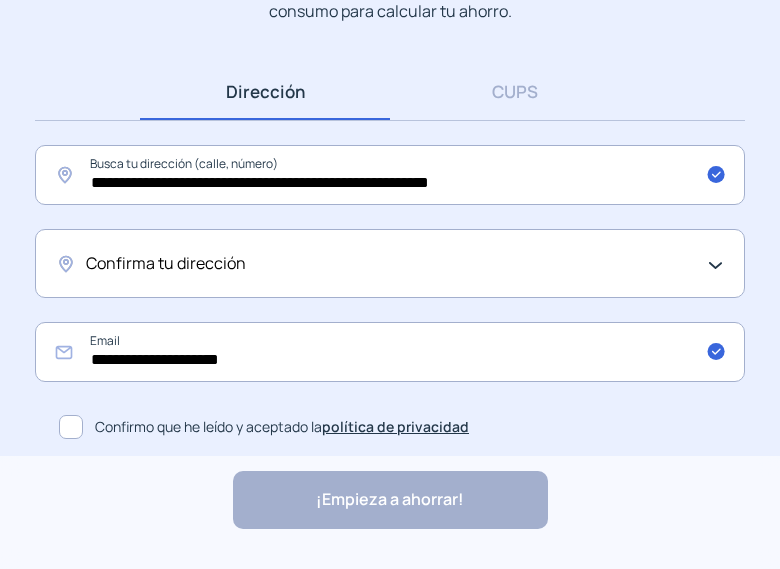 click on "Confirma tu dirección" 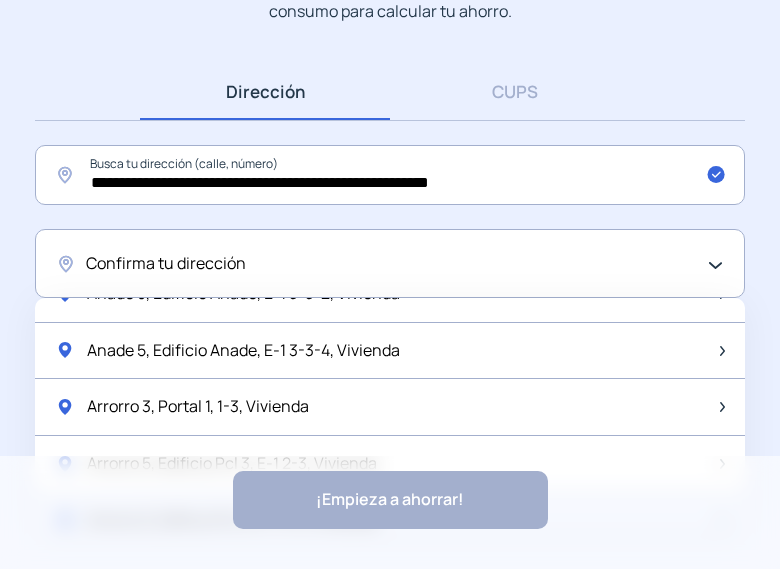 scroll, scrollTop: 2000, scrollLeft: 0, axis: vertical 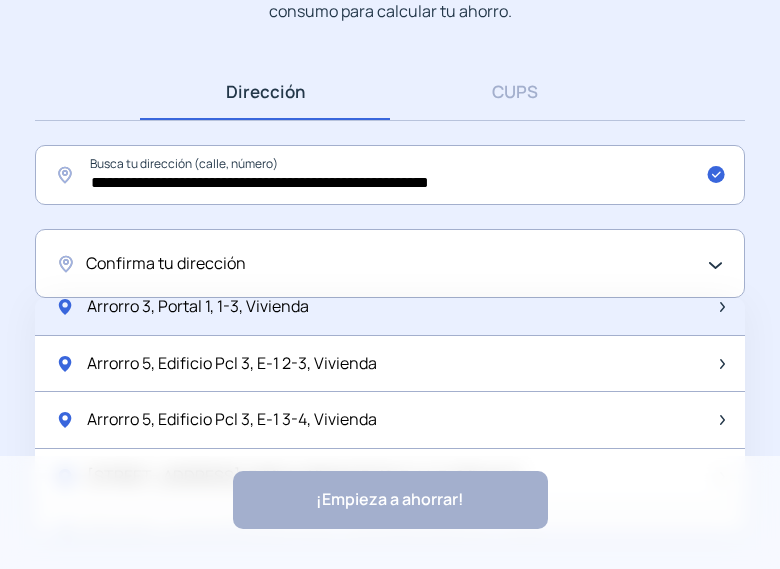 drag, startPoint x: 242, startPoint y: 311, endPoint x: 243, endPoint y: 335, distance: 24.020824 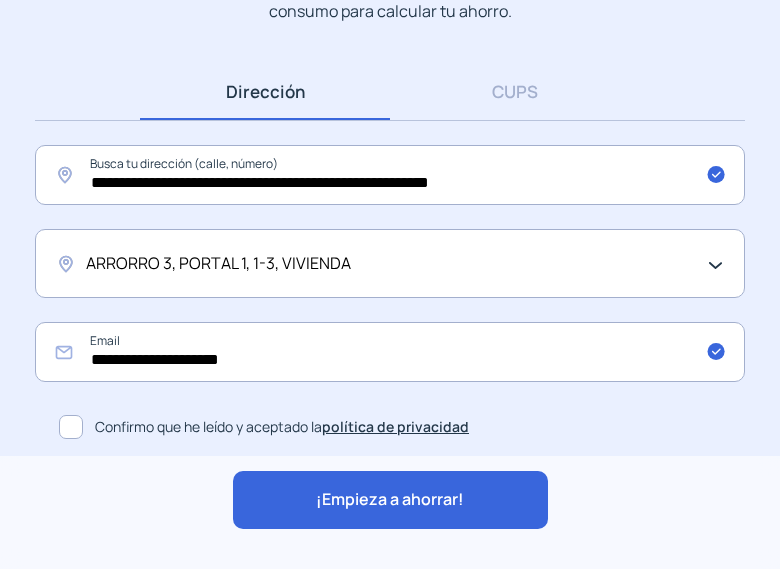 click on "¡Empieza a ahorrar!" 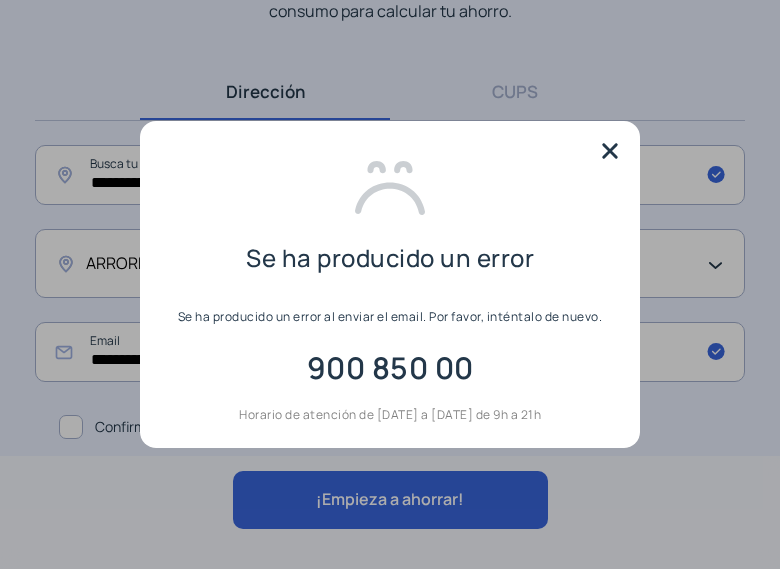 scroll, scrollTop: 0, scrollLeft: 0, axis: both 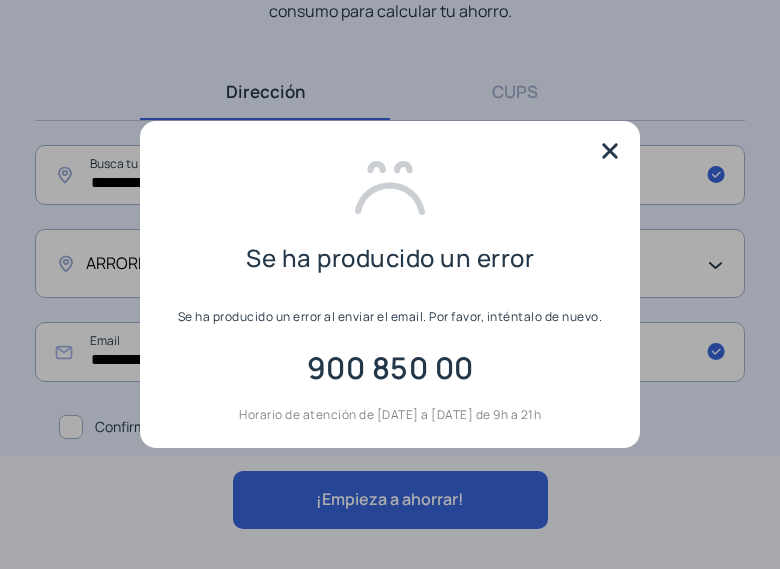 click at bounding box center [610, 151] 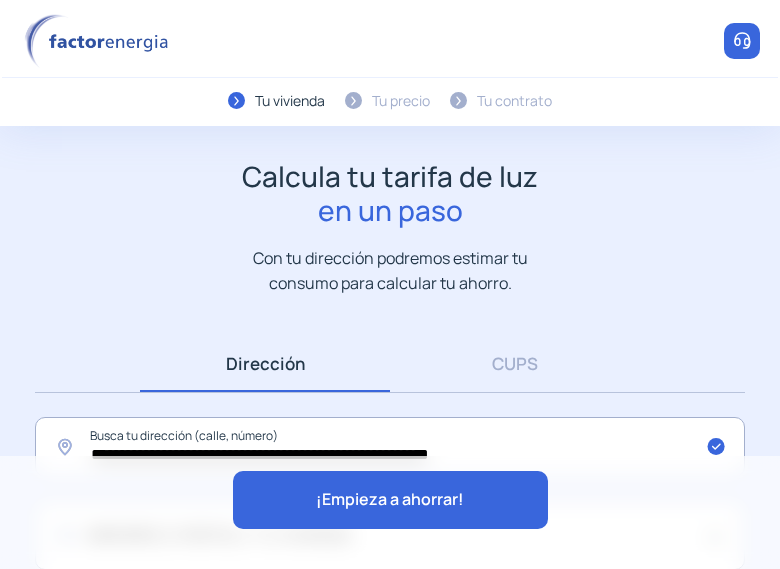 scroll, scrollTop: 272, scrollLeft: 0, axis: vertical 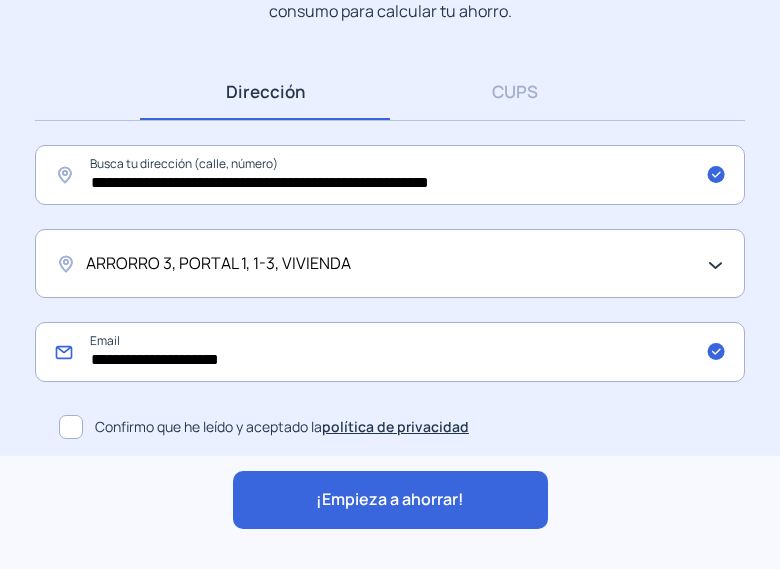 click on "**********" 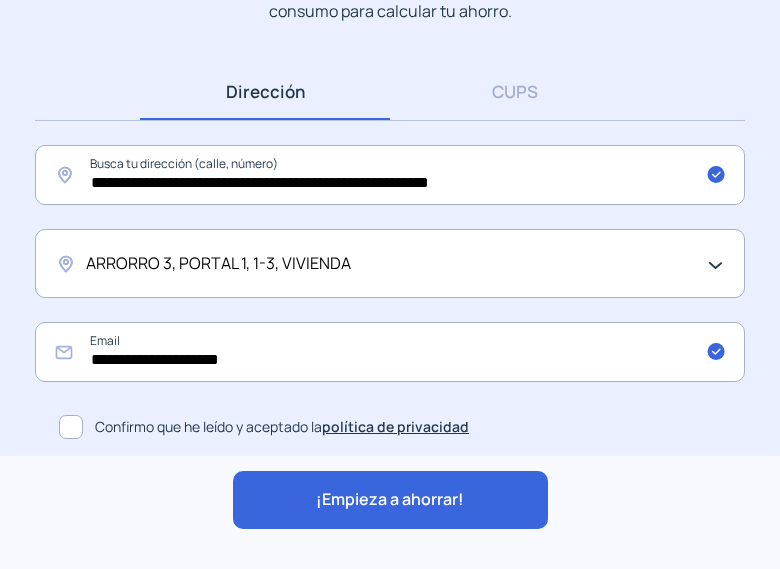 click on "**********" 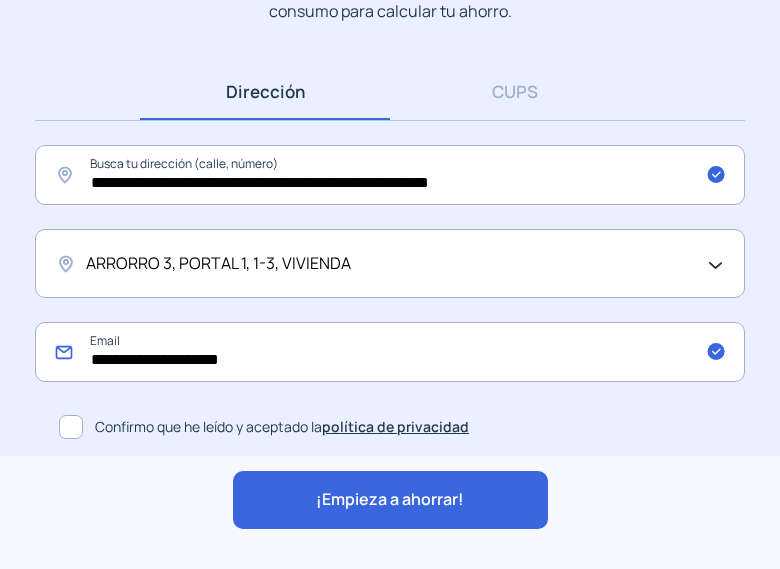click on "**********" 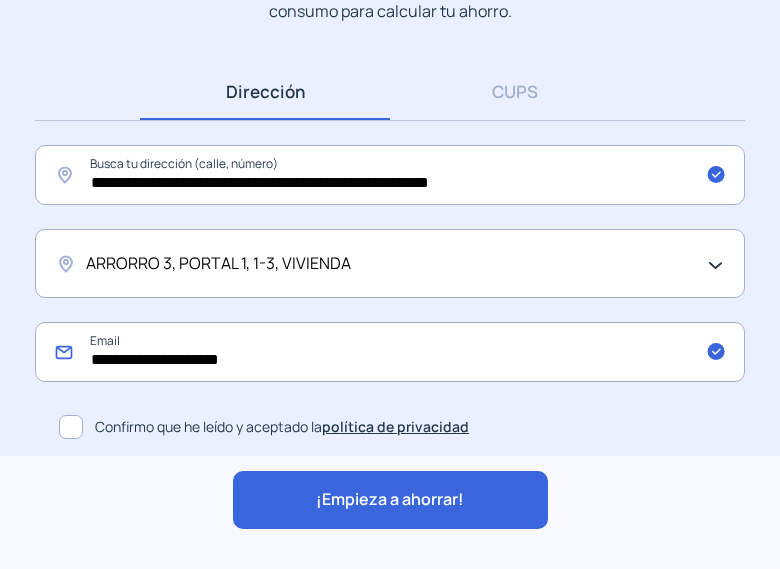click on "**********" 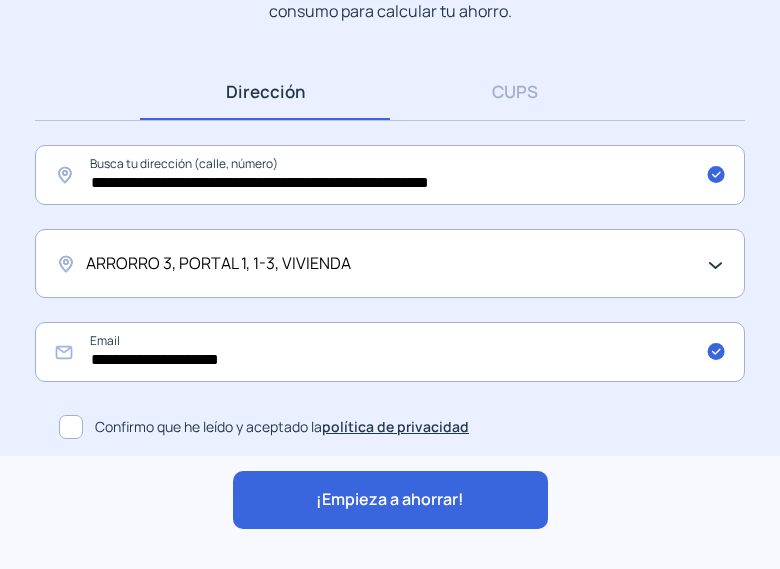 click 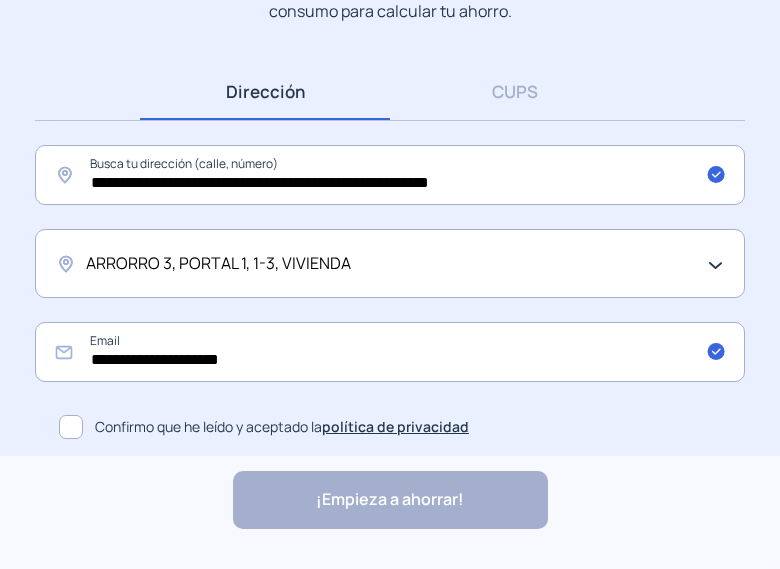 click 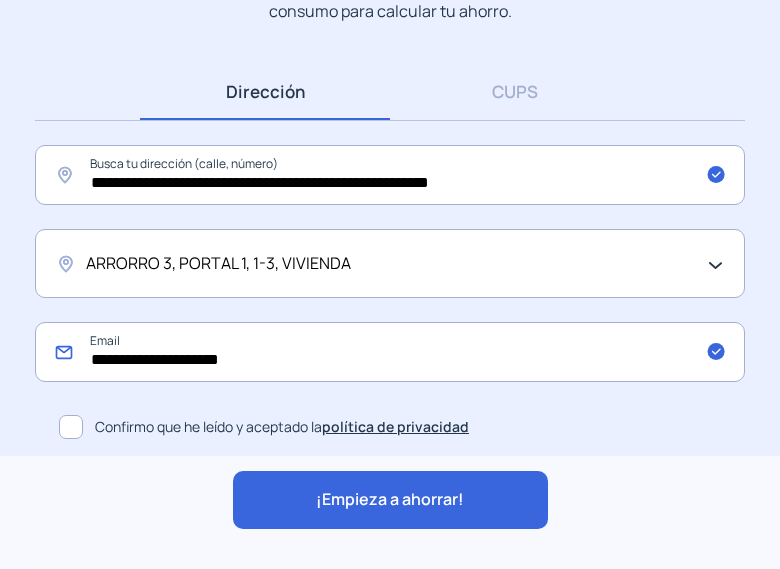 click on "**********" 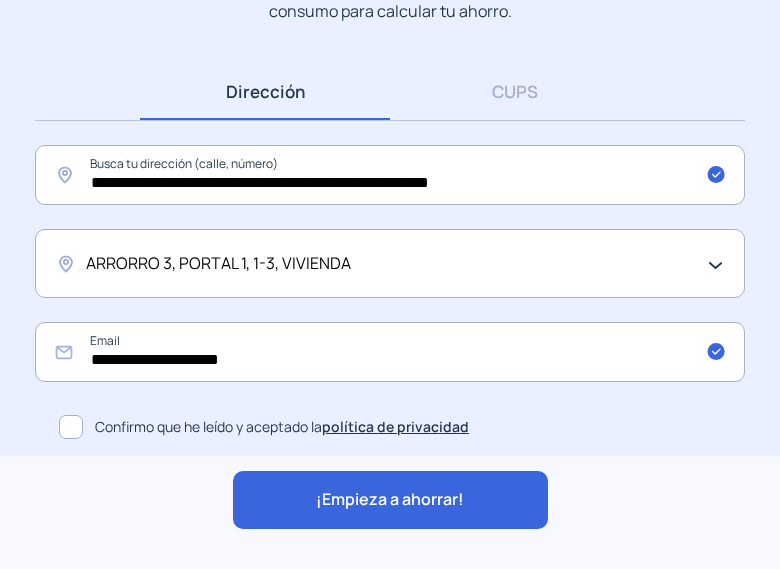 click on "¡Empieza a ahorrar!" 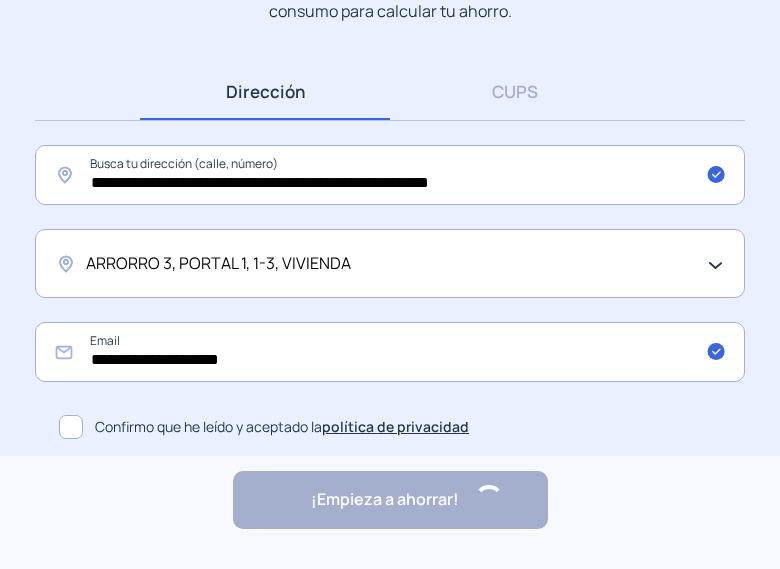 scroll, scrollTop: 0, scrollLeft: 0, axis: both 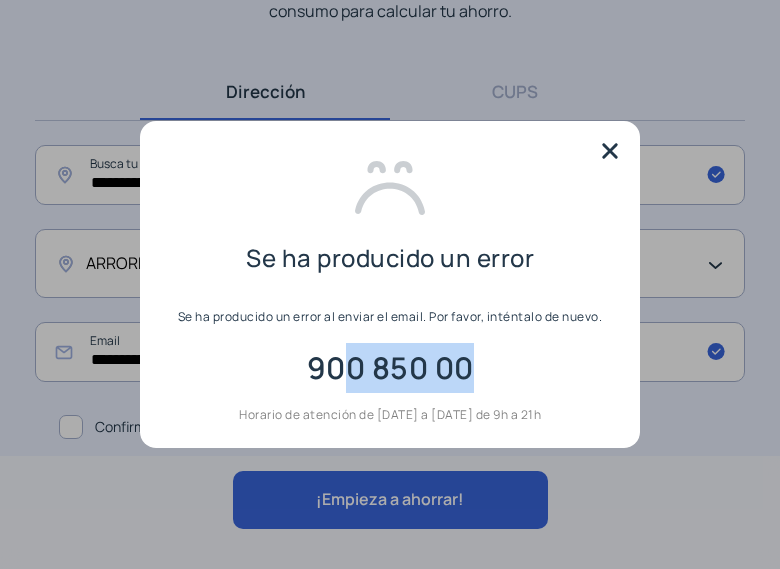 drag, startPoint x: 488, startPoint y: 364, endPoint x: 352, endPoint y: 350, distance: 136.71869 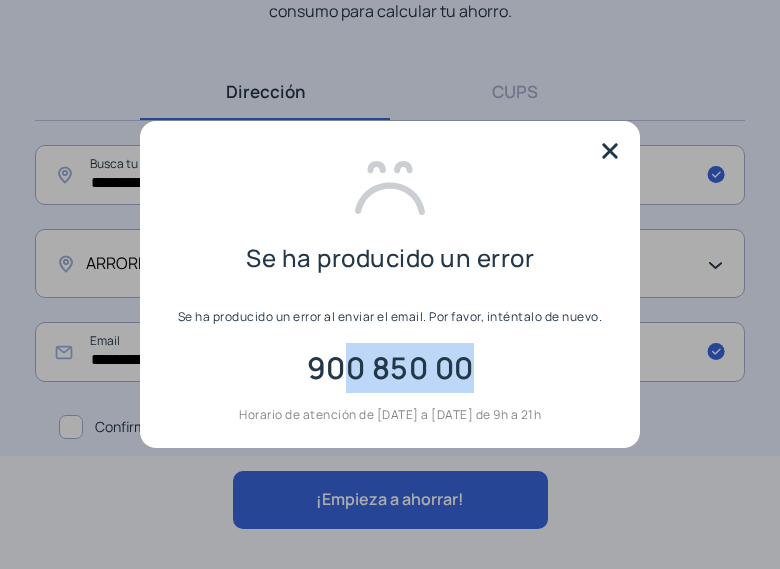 click at bounding box center [610, 151] 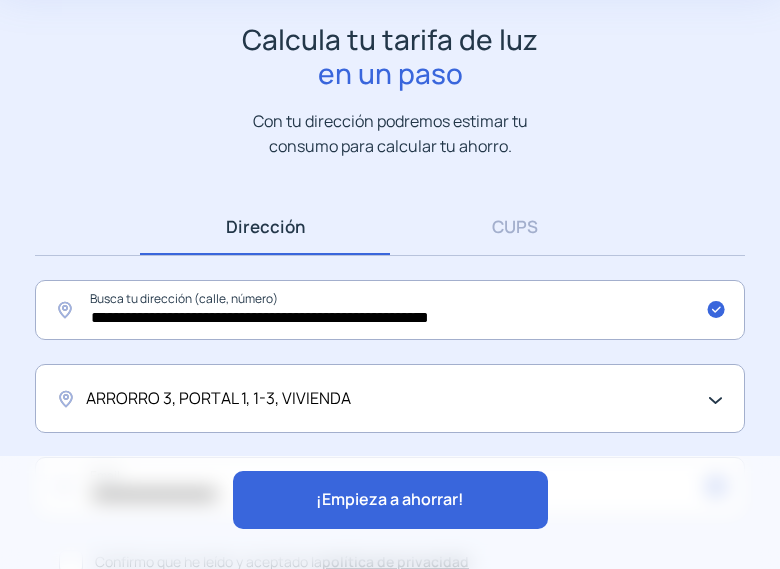scroll, scrollTop: 0, scrollLeft: 0, axis: both 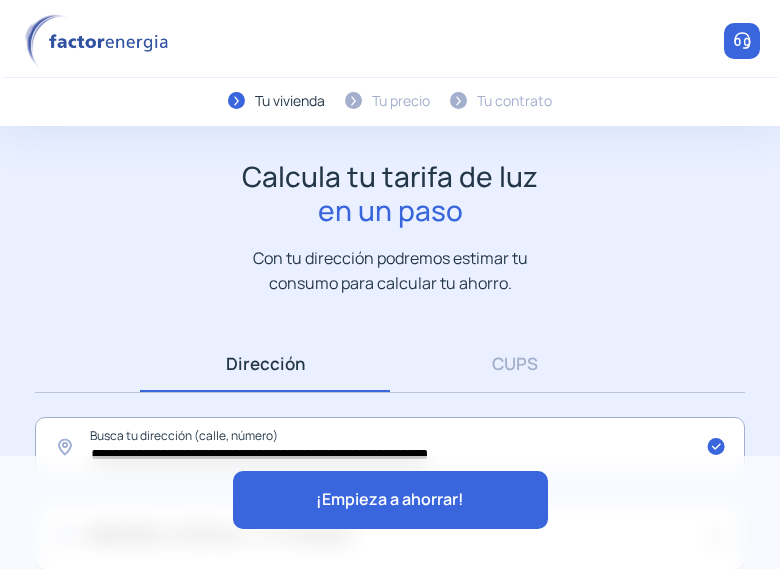 click on "**********" 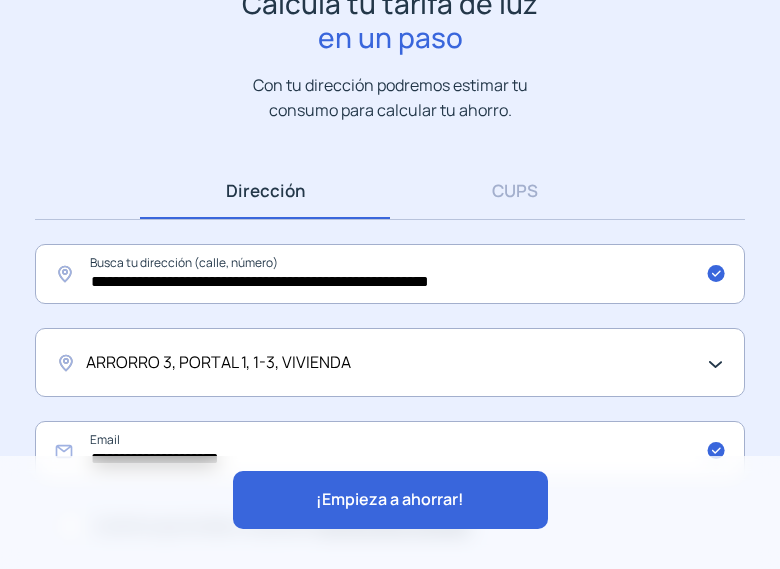 scroll, scrollTop: 272, scrollLeft: 0, axis: vertical 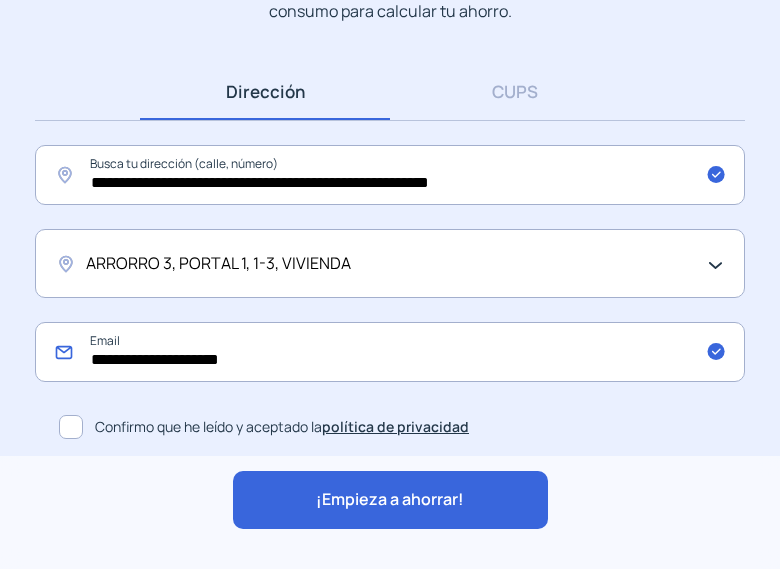 click on "**********" 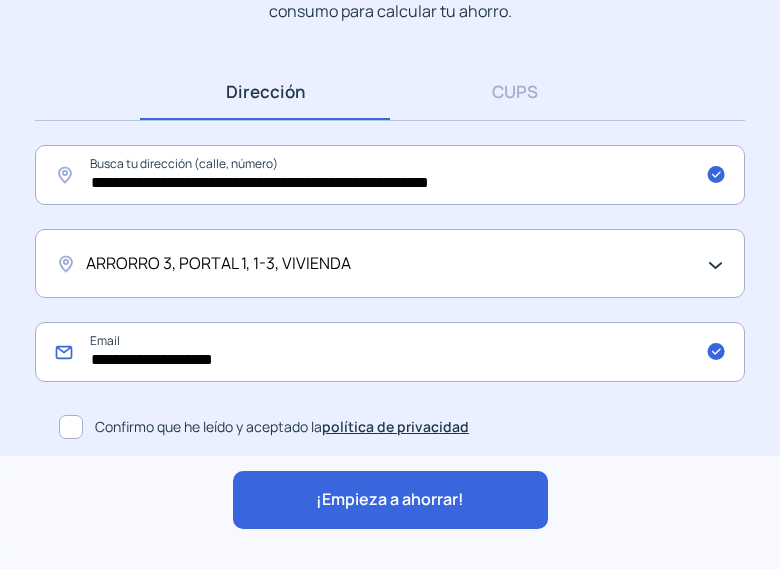 type on "**********" 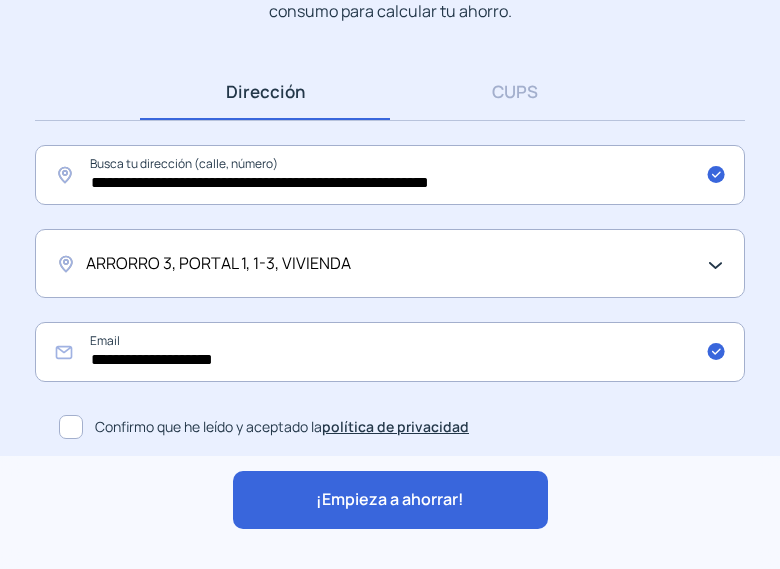 click on "¡Empieza a ahorrar! "Excelente servicio y atención al cliente" "Respeto por el cliente y variedad de tarifas" "Todo genial y muy rápido" "Rapidez y buen trato al cliente"" 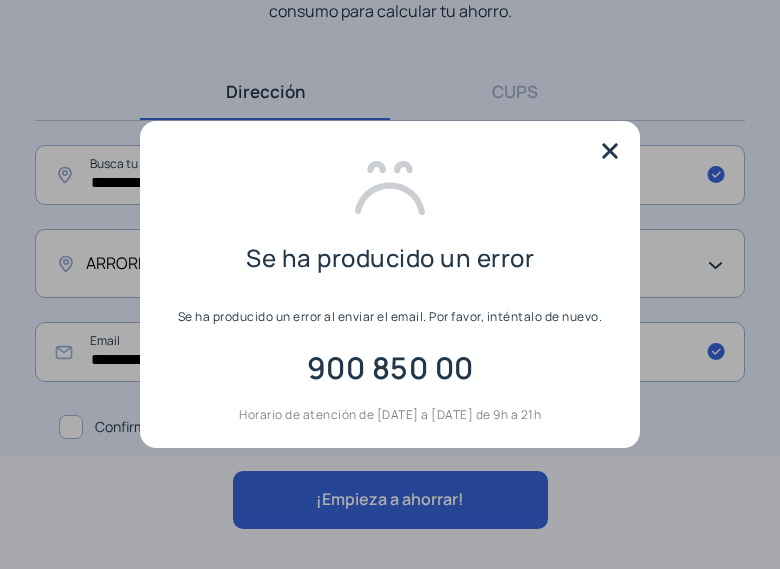 scroll, scrollTop: 0, scrollLeft: 0, axis: both 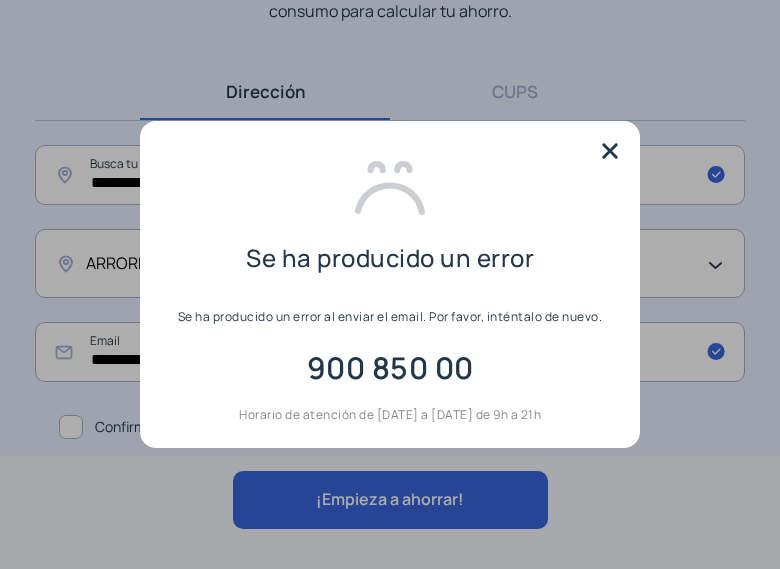 click at bounding box center [610, 151] 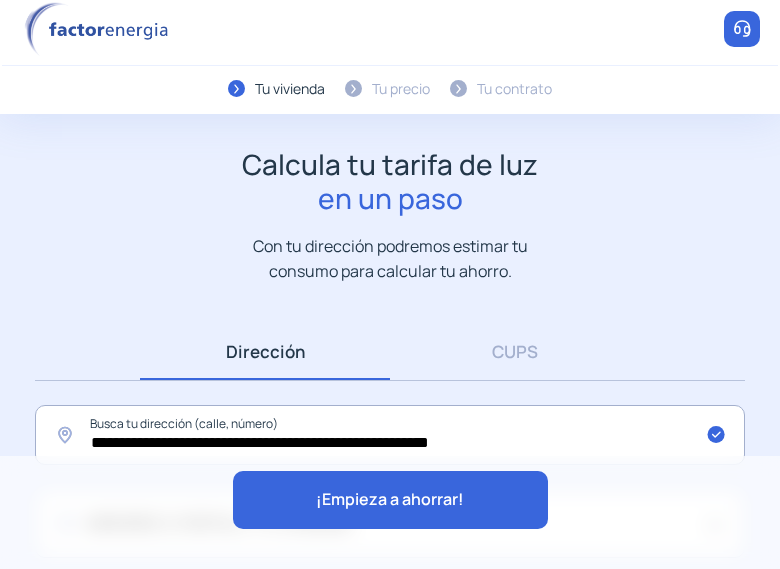 scroll, scrollTop: 0, scrollLeft: 0, axis: both 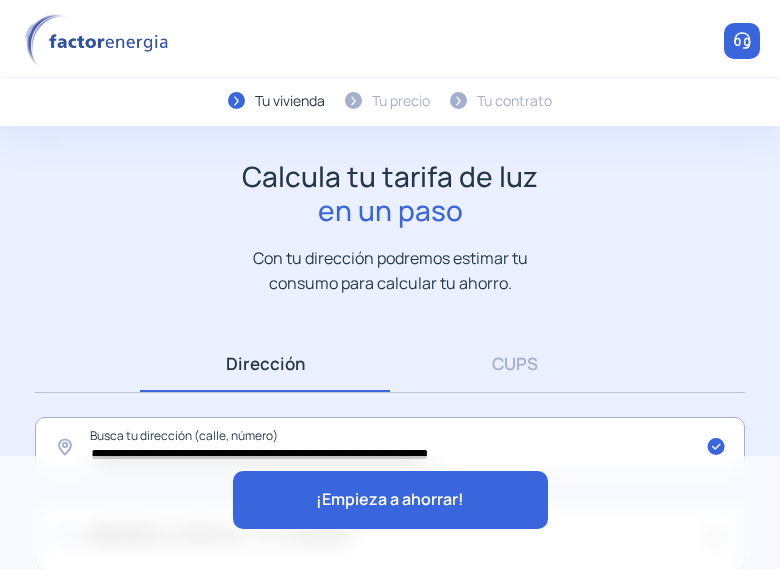 click on "Tu precio" 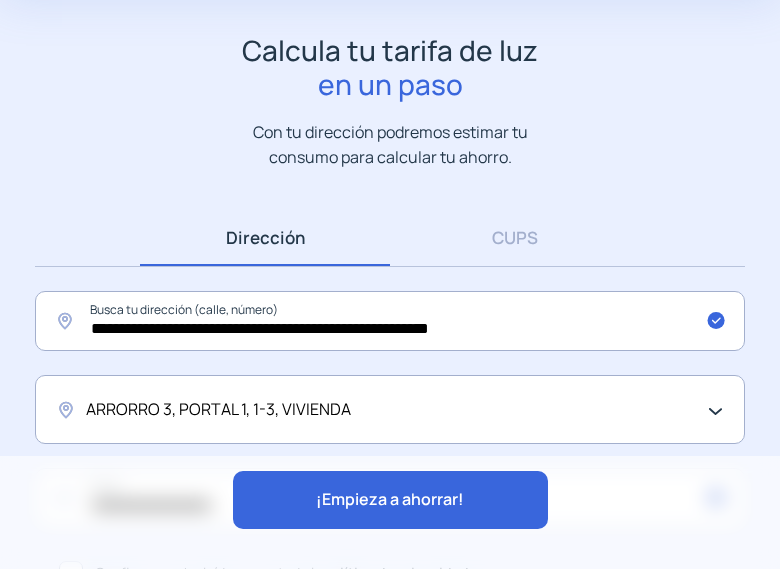 scroll, scrollTop: 272, scrollLeft: 0, axis: vertical 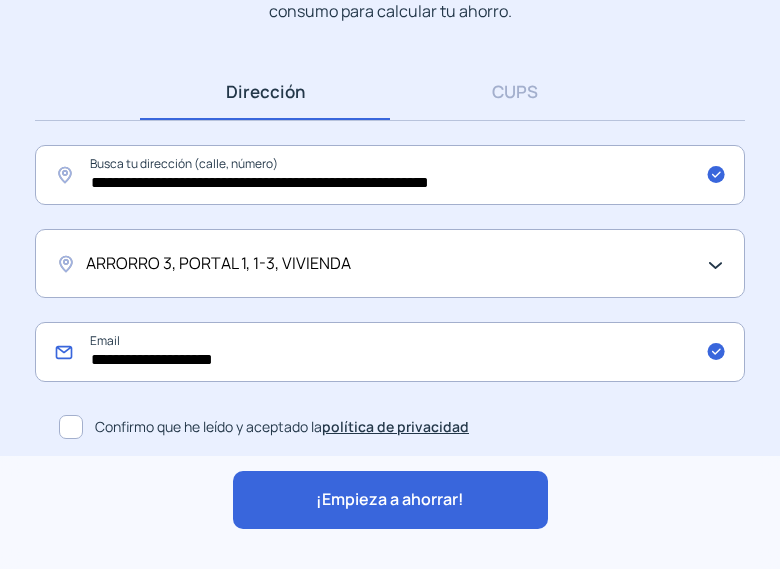 click on "**********" 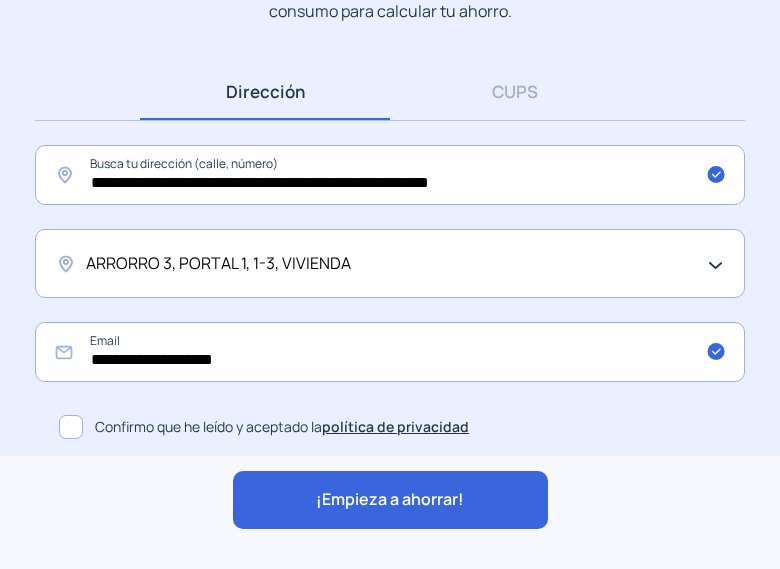 click on "¡Empieza a ahorrar!" 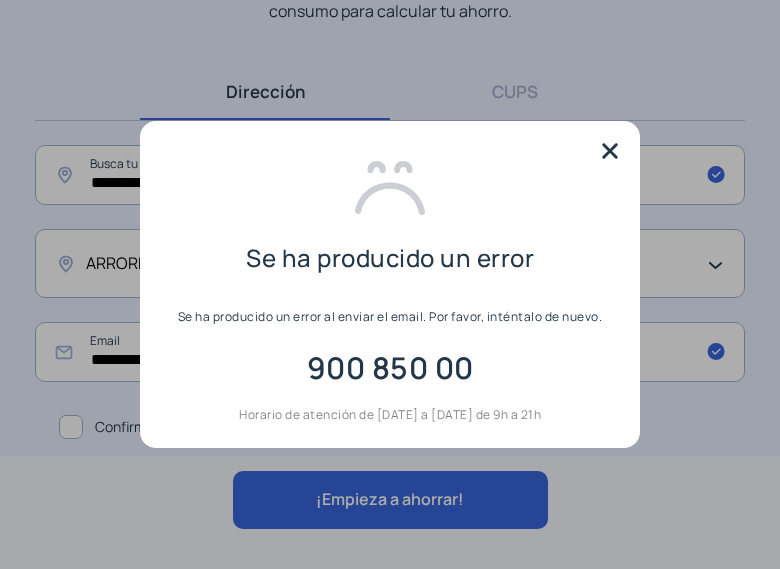 scroll, scrollTop: 0, scrollLeft: 0, axis: both 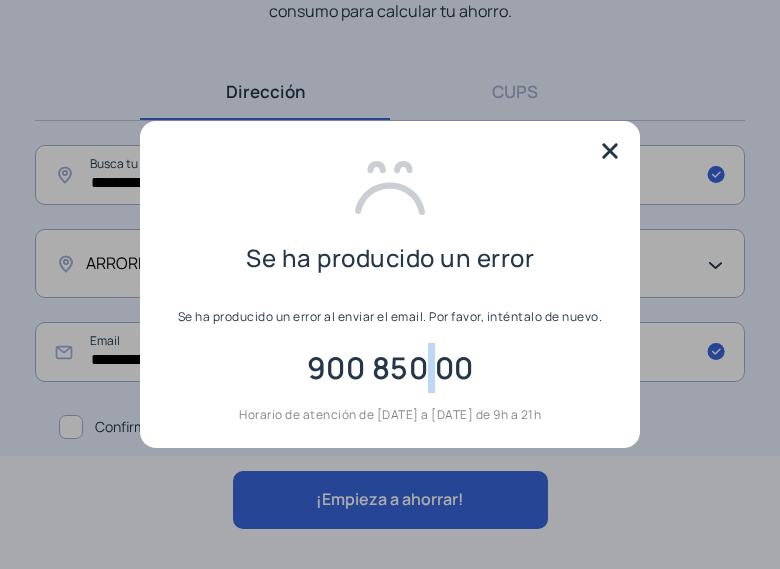 click on "900 850 00" at bounding box center [390, 368] 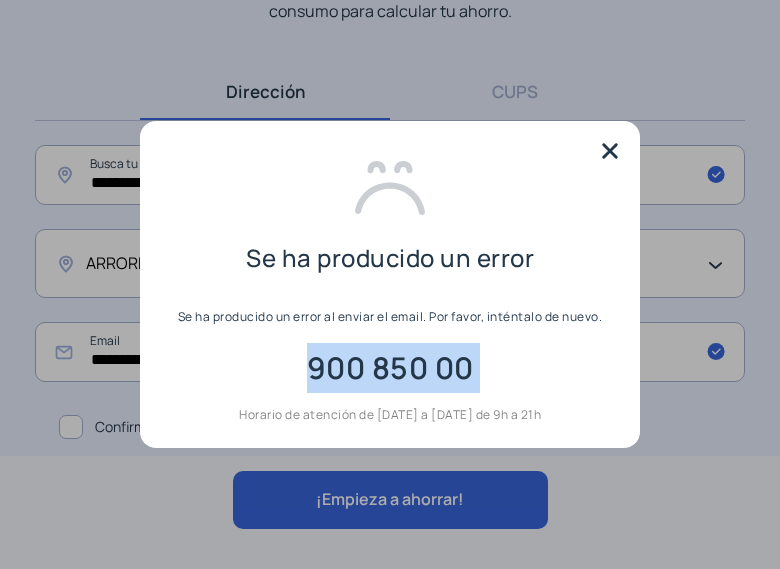 click on "900 850 00" at bounding box center [390, 368] 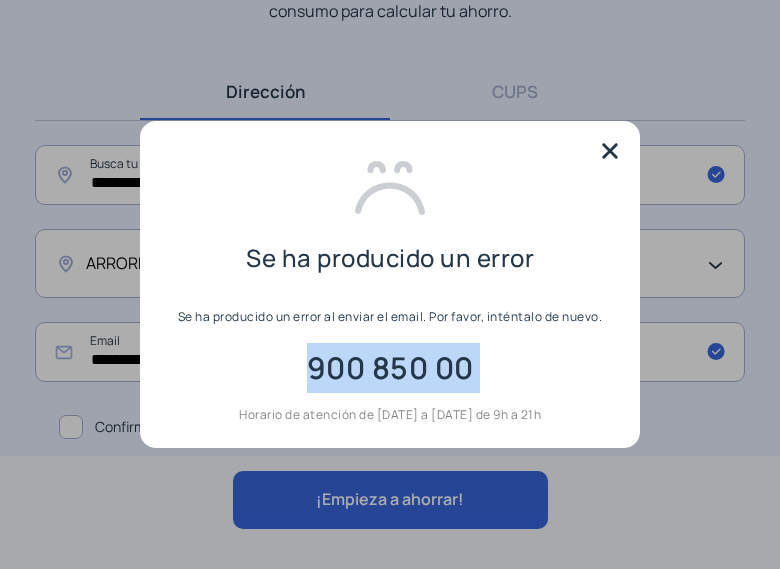 click at bounding box center (610, 151) 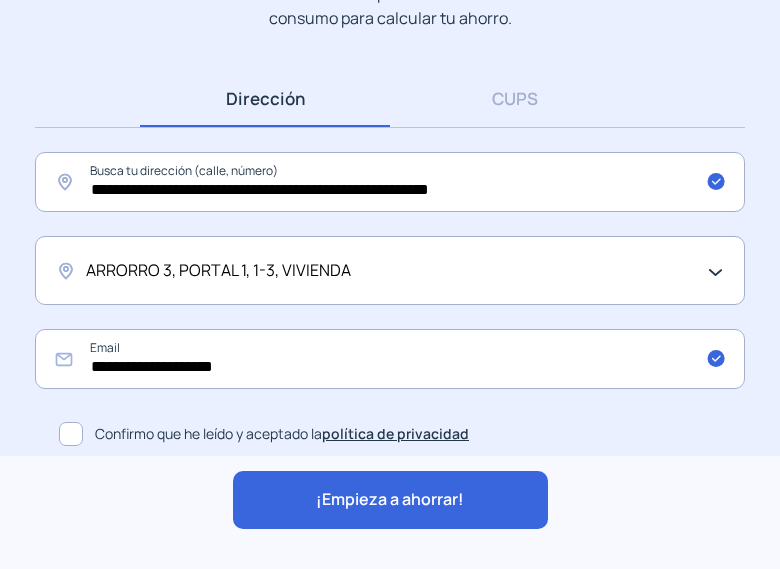 scroll, scrollTop: 0, scrollLeft: 0, axis: both 